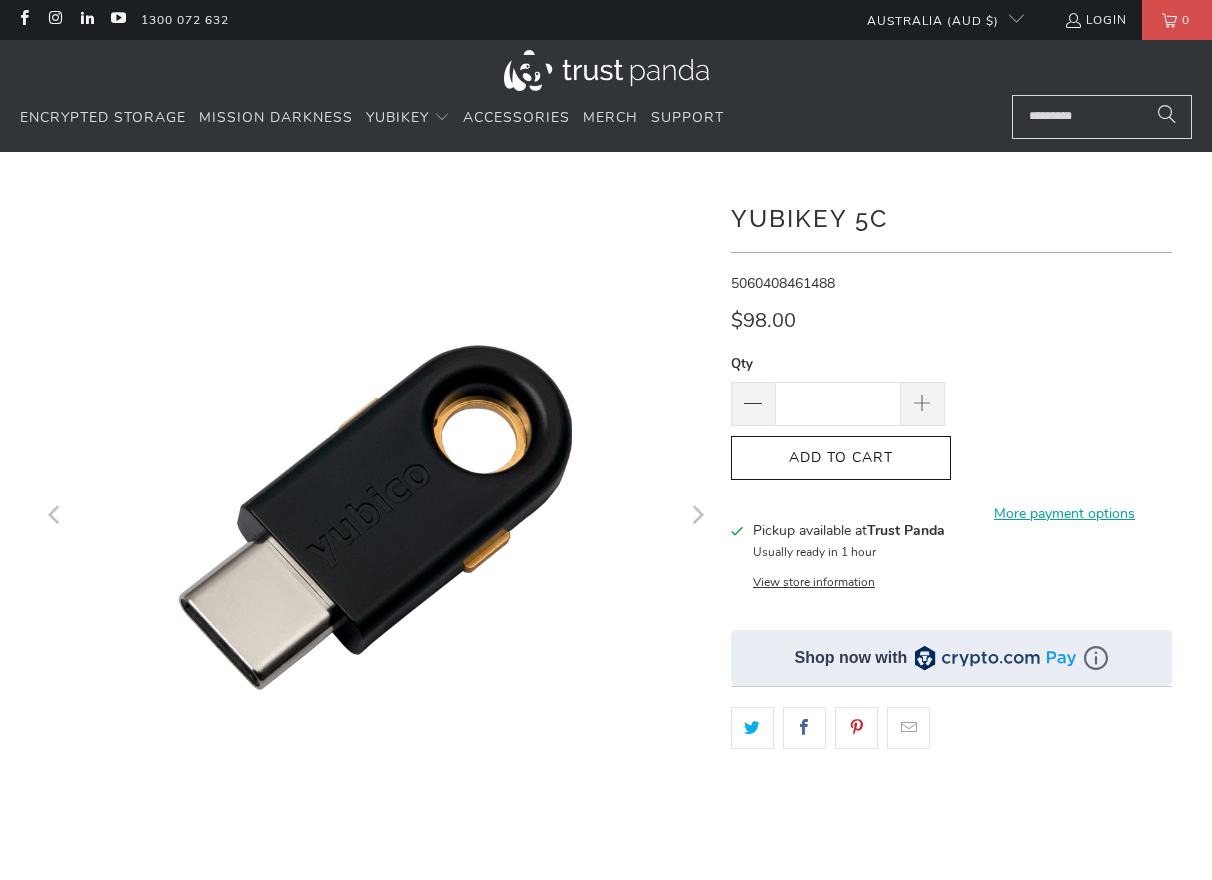 scroll, scrollTop: 0, scrollLeft: 0, axis: both 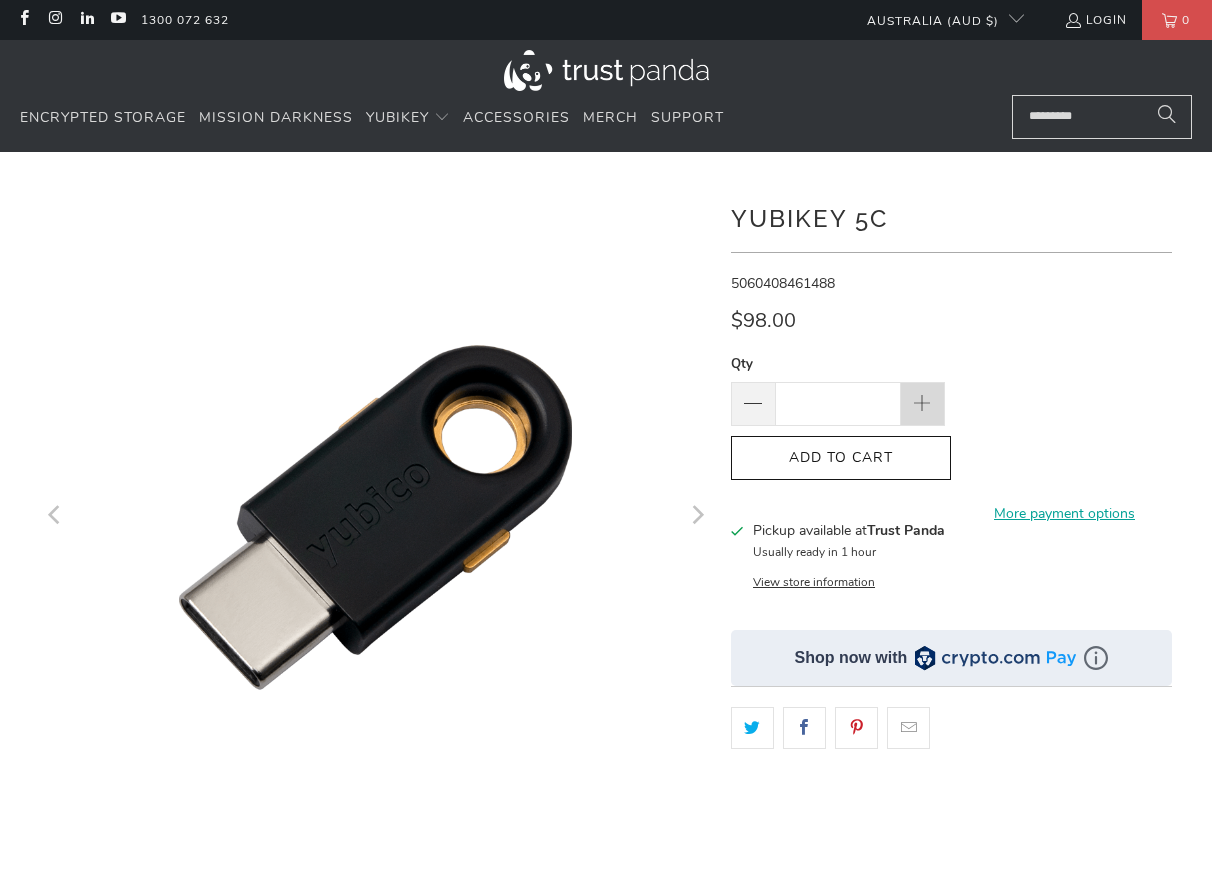 click 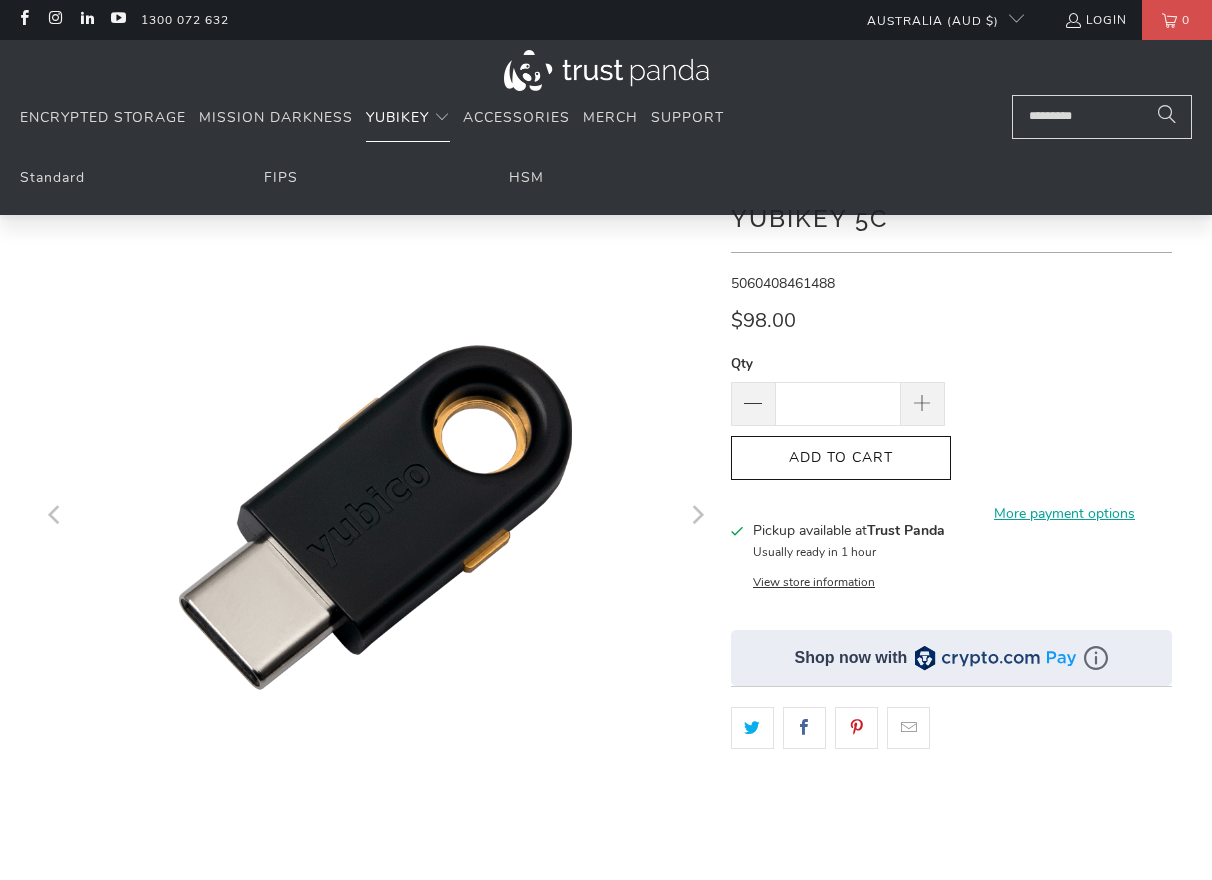 click at bounding box center [442, 118] 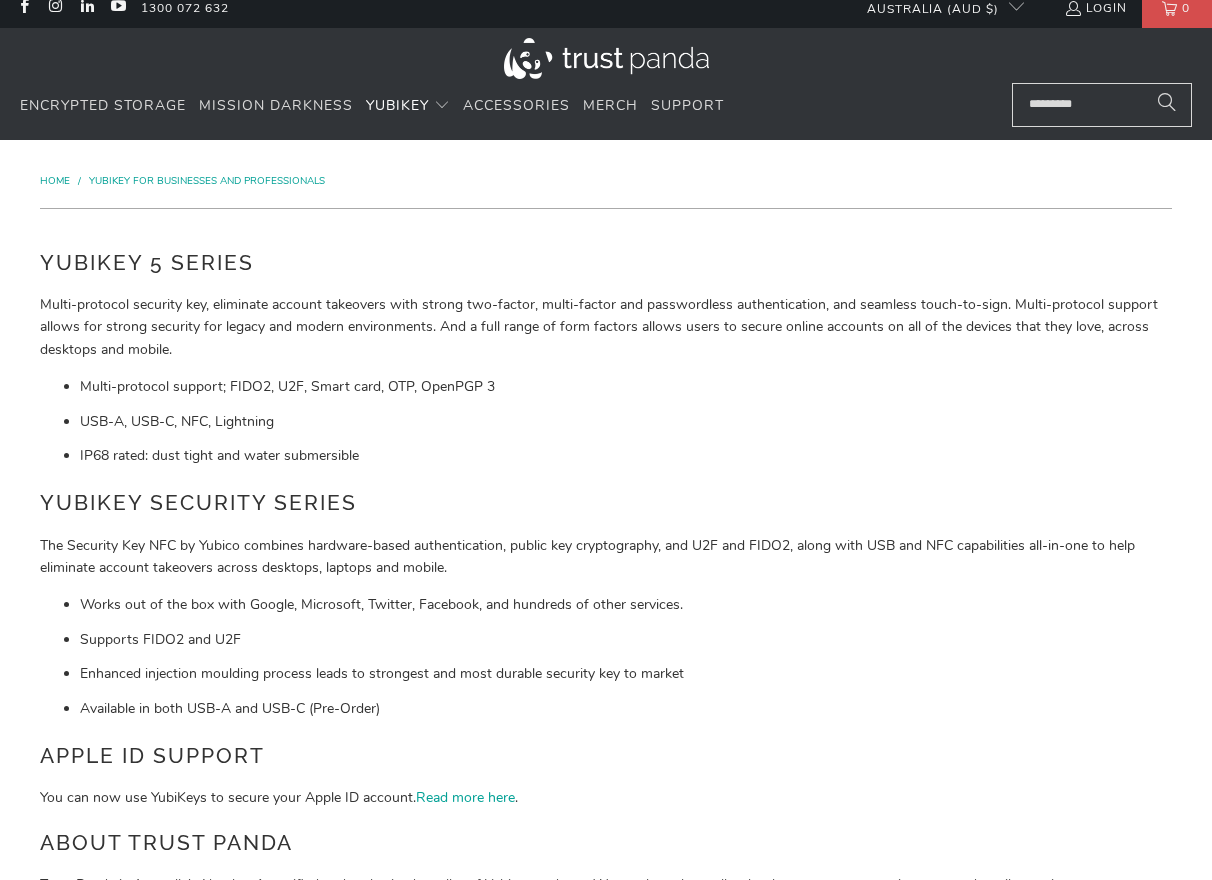 scroll, scrollTop: 0, scrollLeft: 0, axis: both 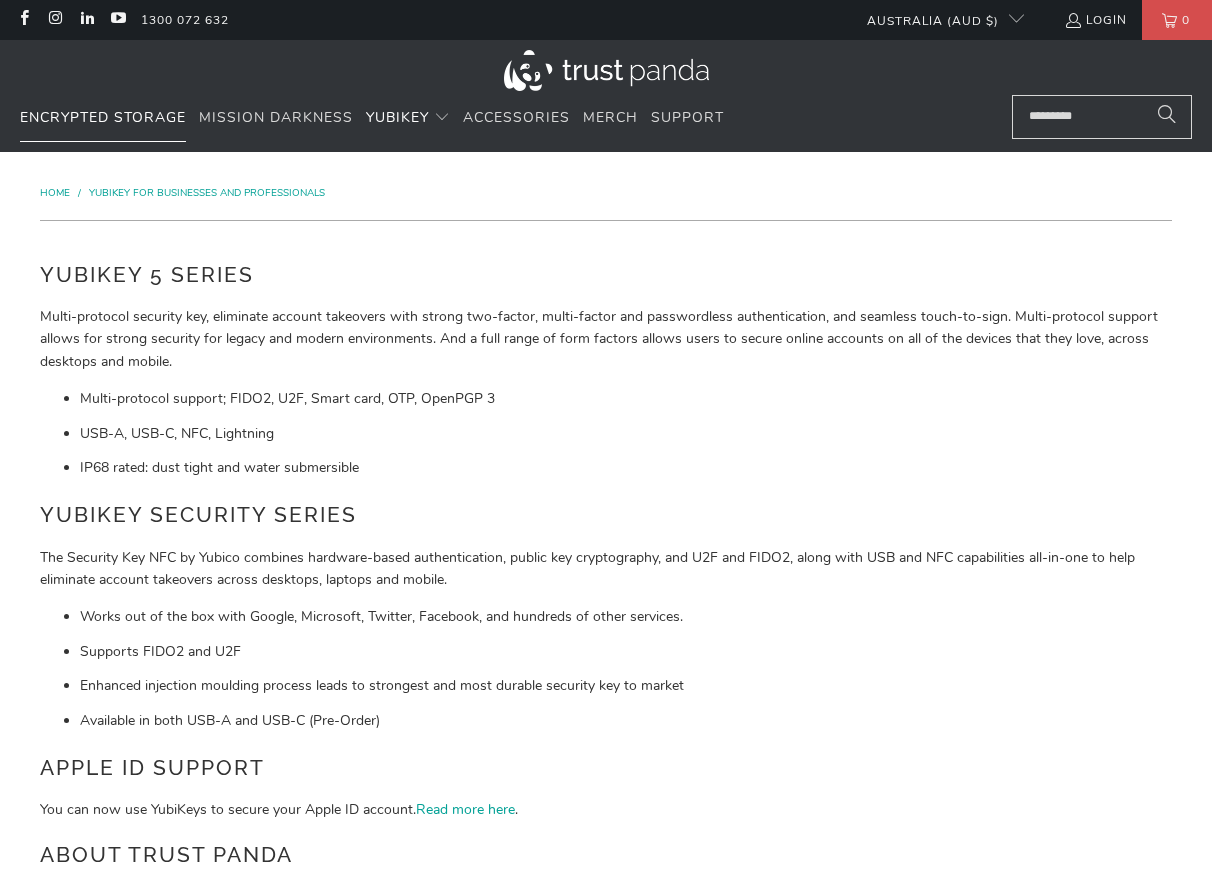 click on "Encrypted Storage" at bounding box center (103, 117) 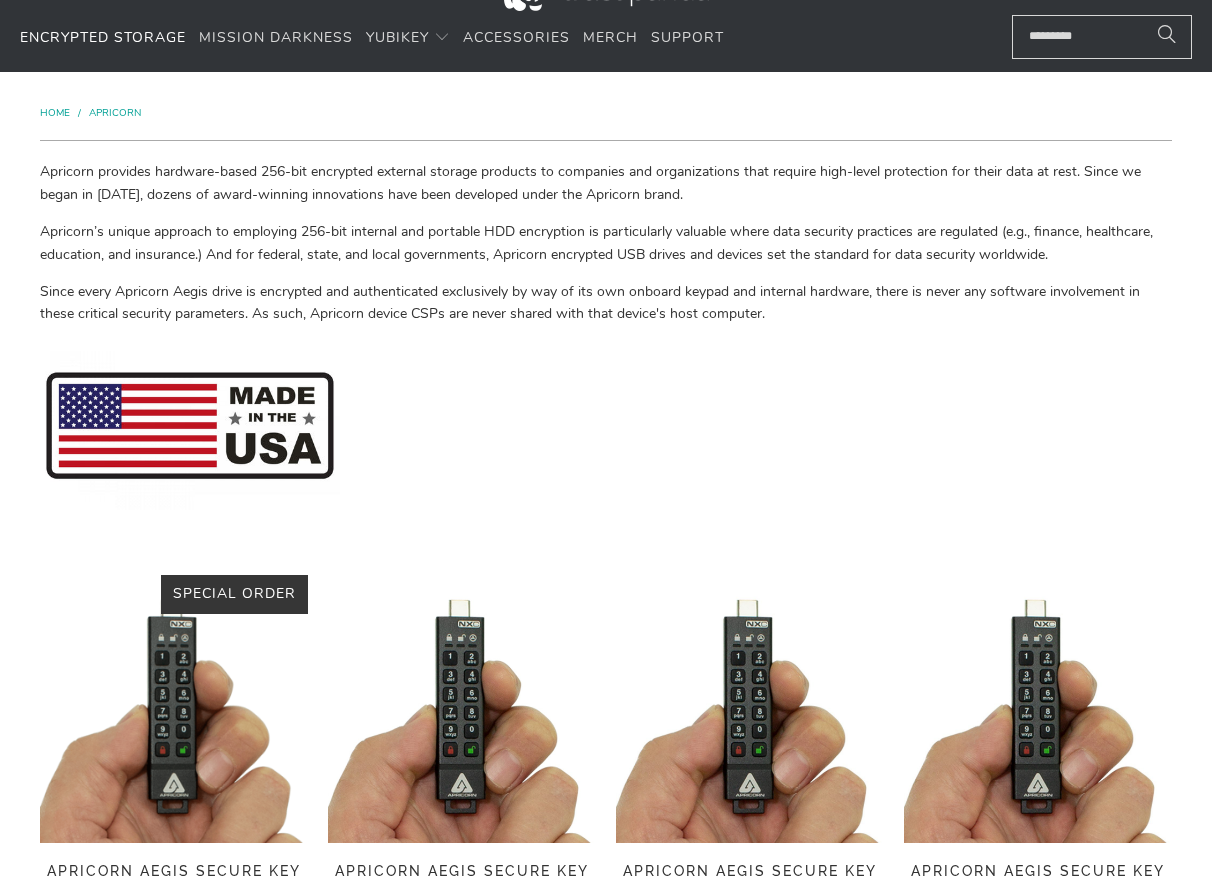 scroll, scrollTop: 0, scrollLeft: 0, axis: both 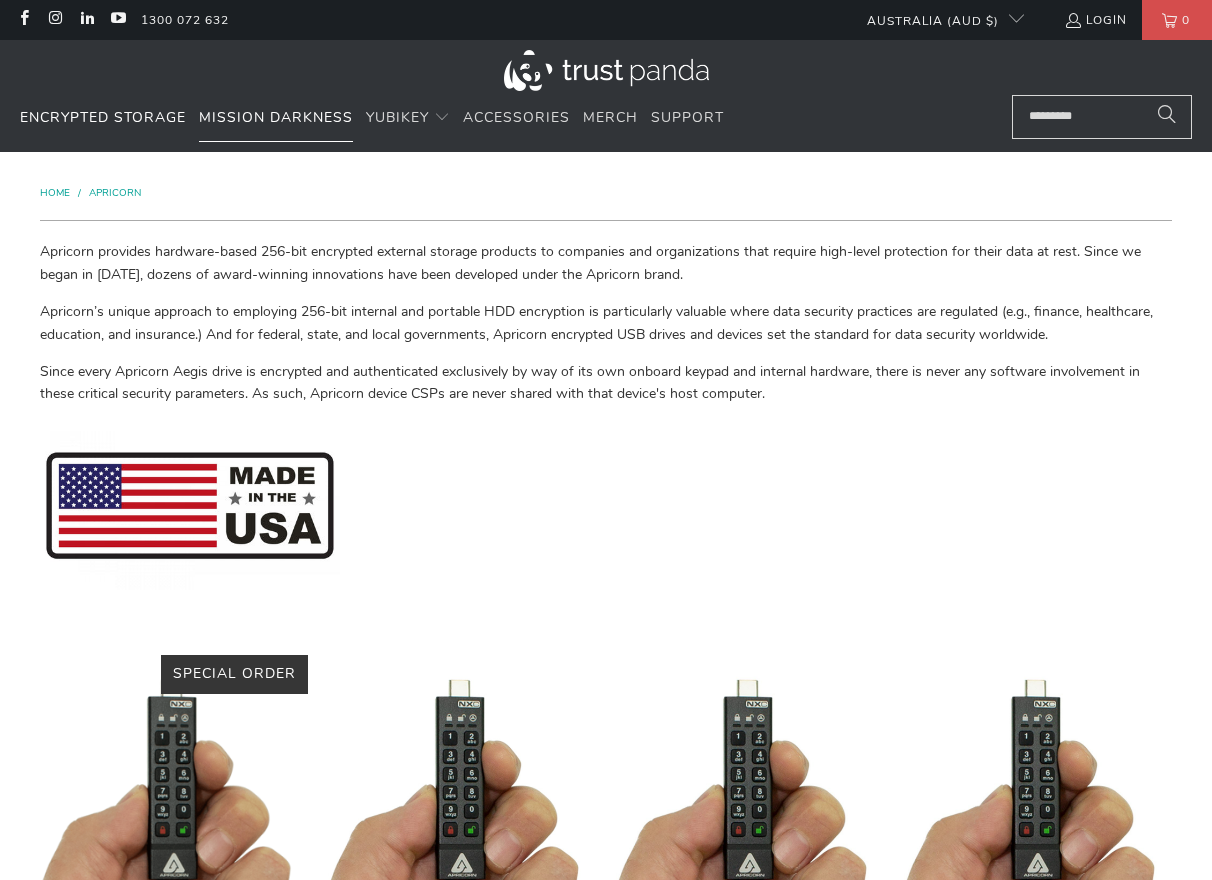 click on "Mission Darkness" at bounding box center (276, 117) 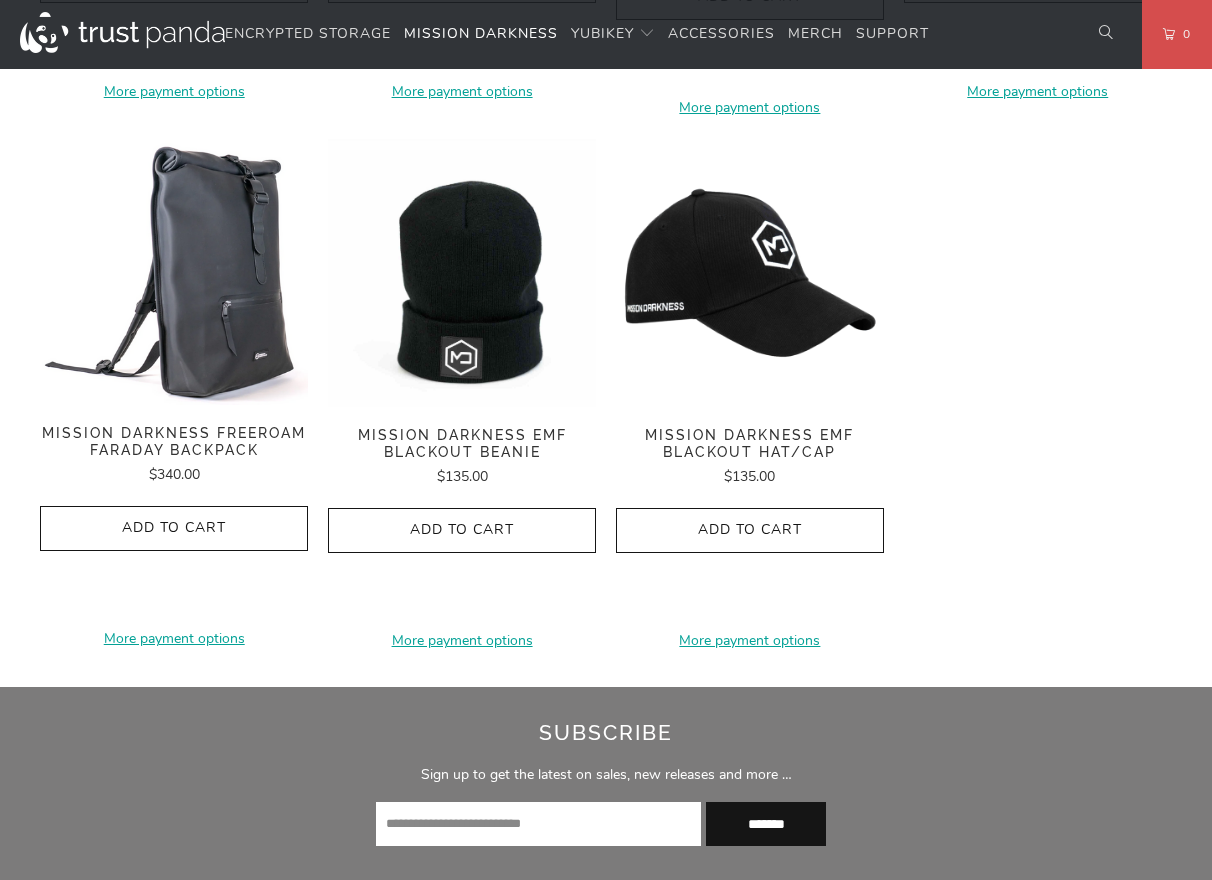 scroll, scrollTop: 3200, scrollLeft: 0, axis: vertical 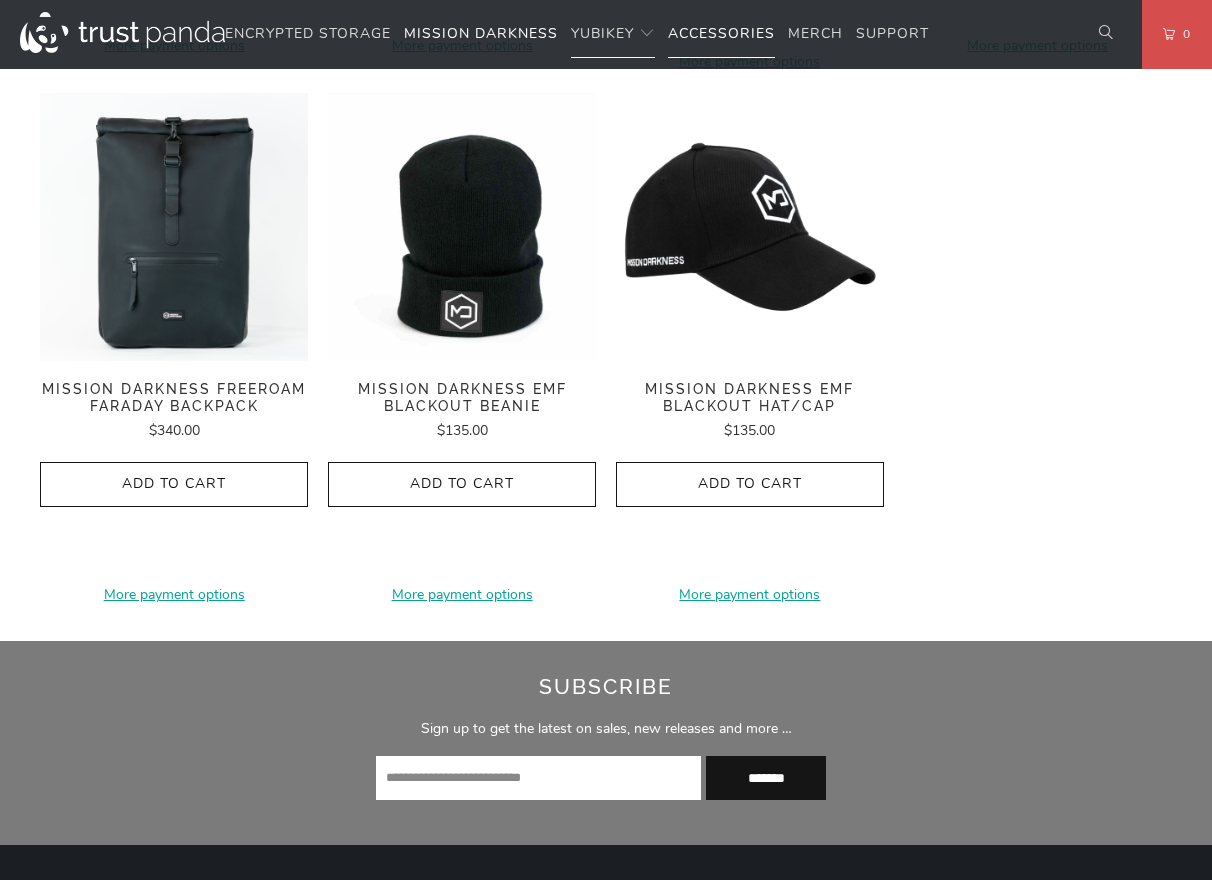 click on "Accessories" at bounding box center (721, 34) 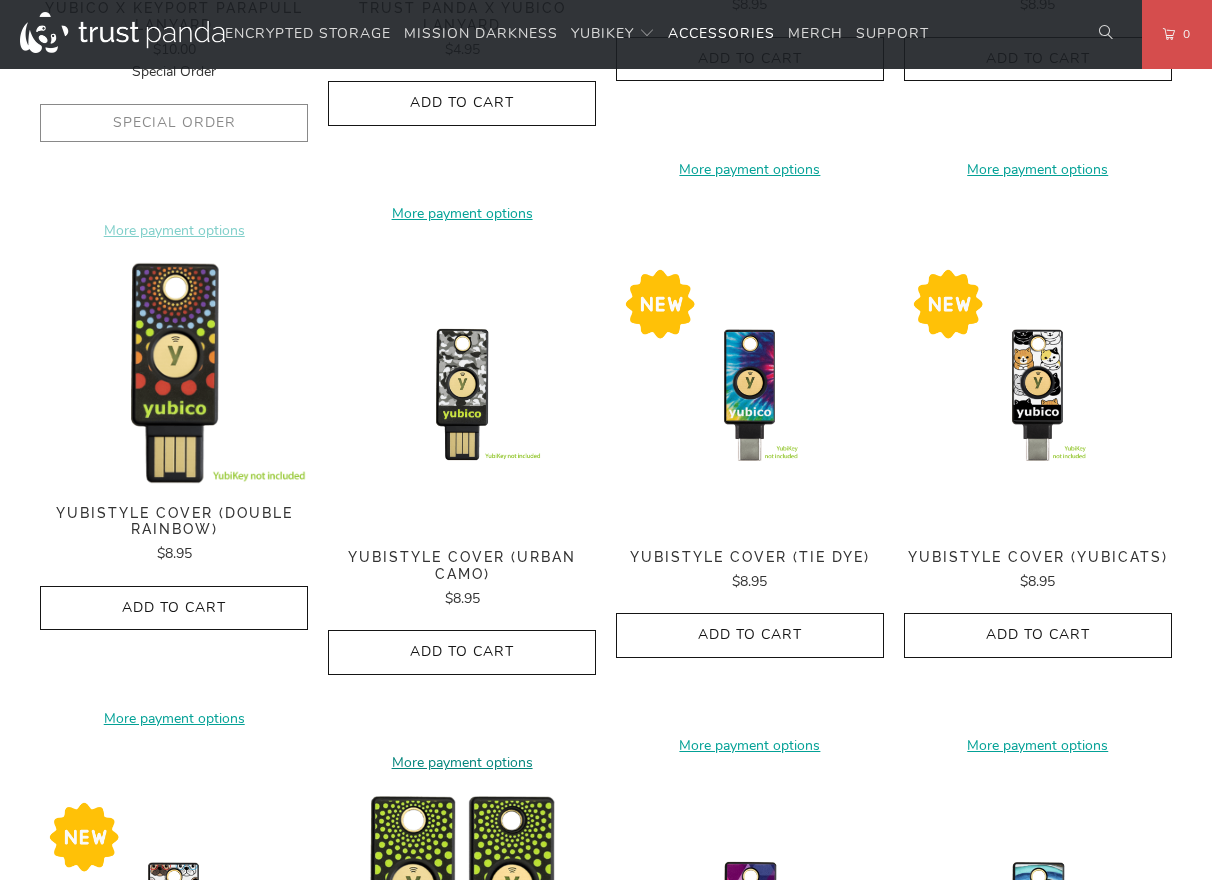 scroll, scrollTop: 0, scrollLeft: 0, axis: both 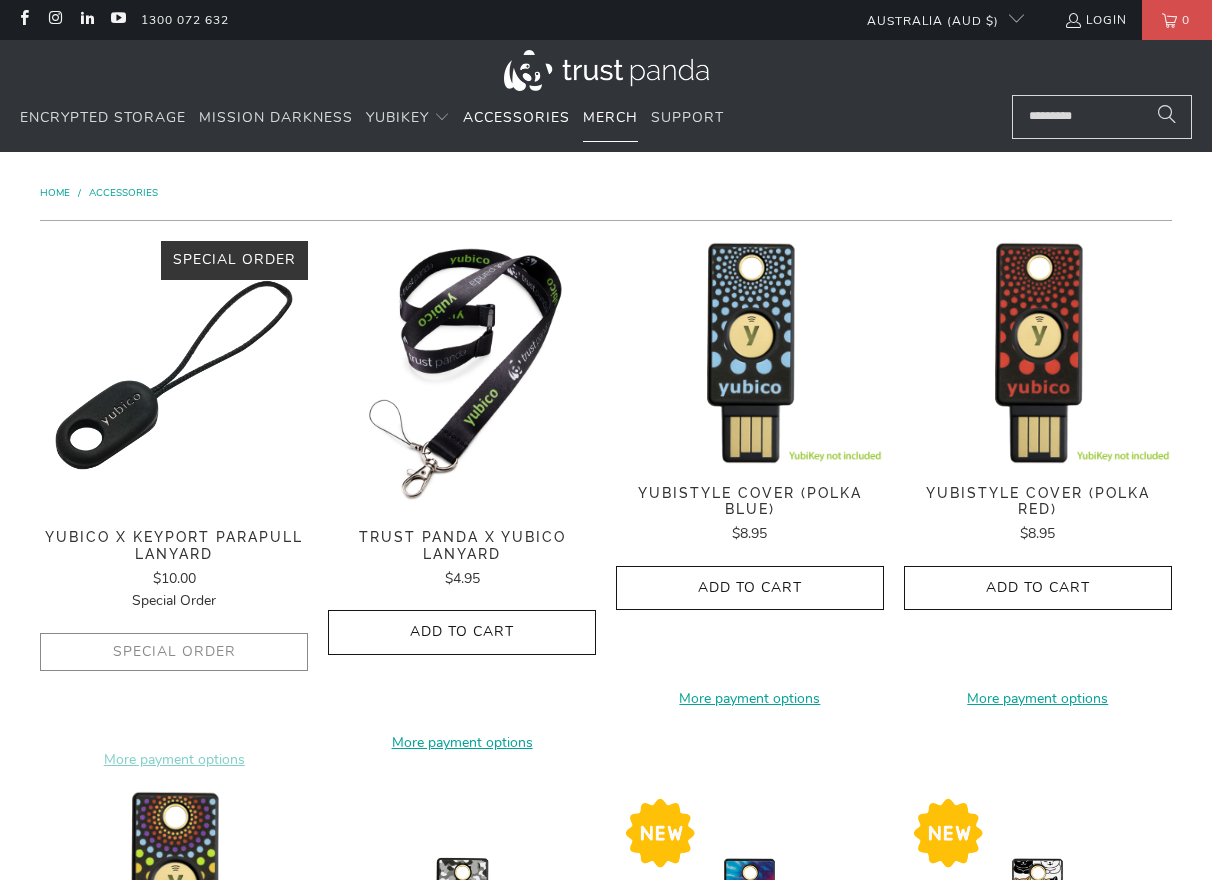 click on "Merch" at bounding box center [610, 117] 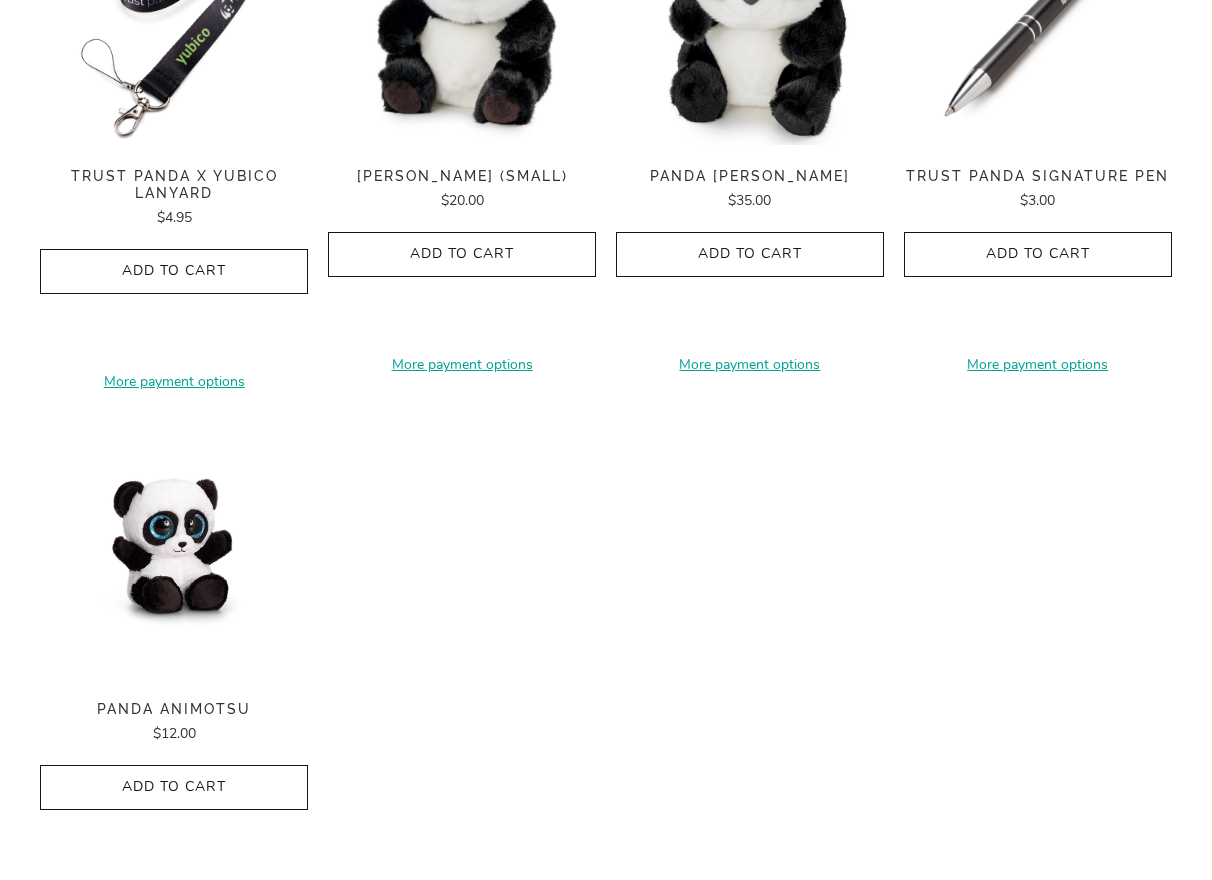 scroll, scrollTop: 0, scrollLeft: 0, axis: both 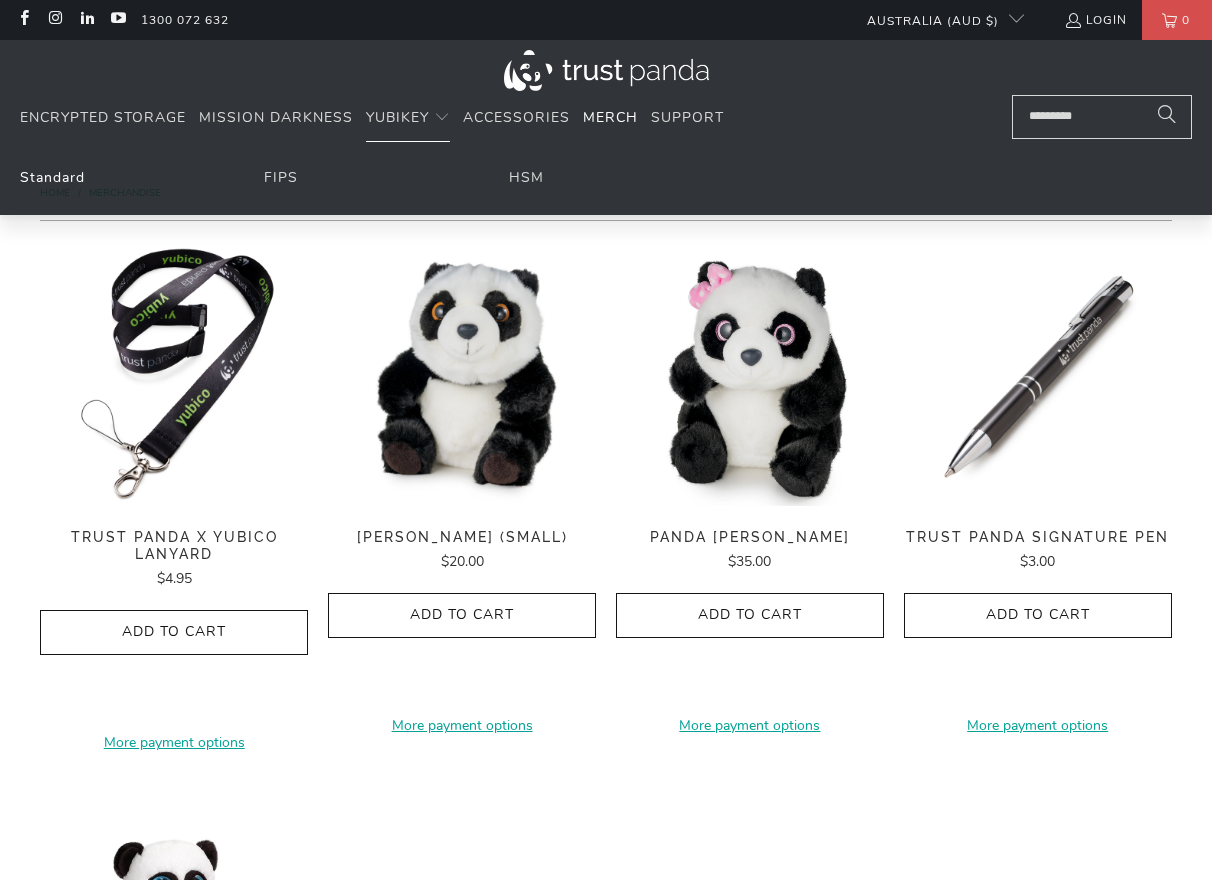 click on "Standard" at bounding box center [52, 177] 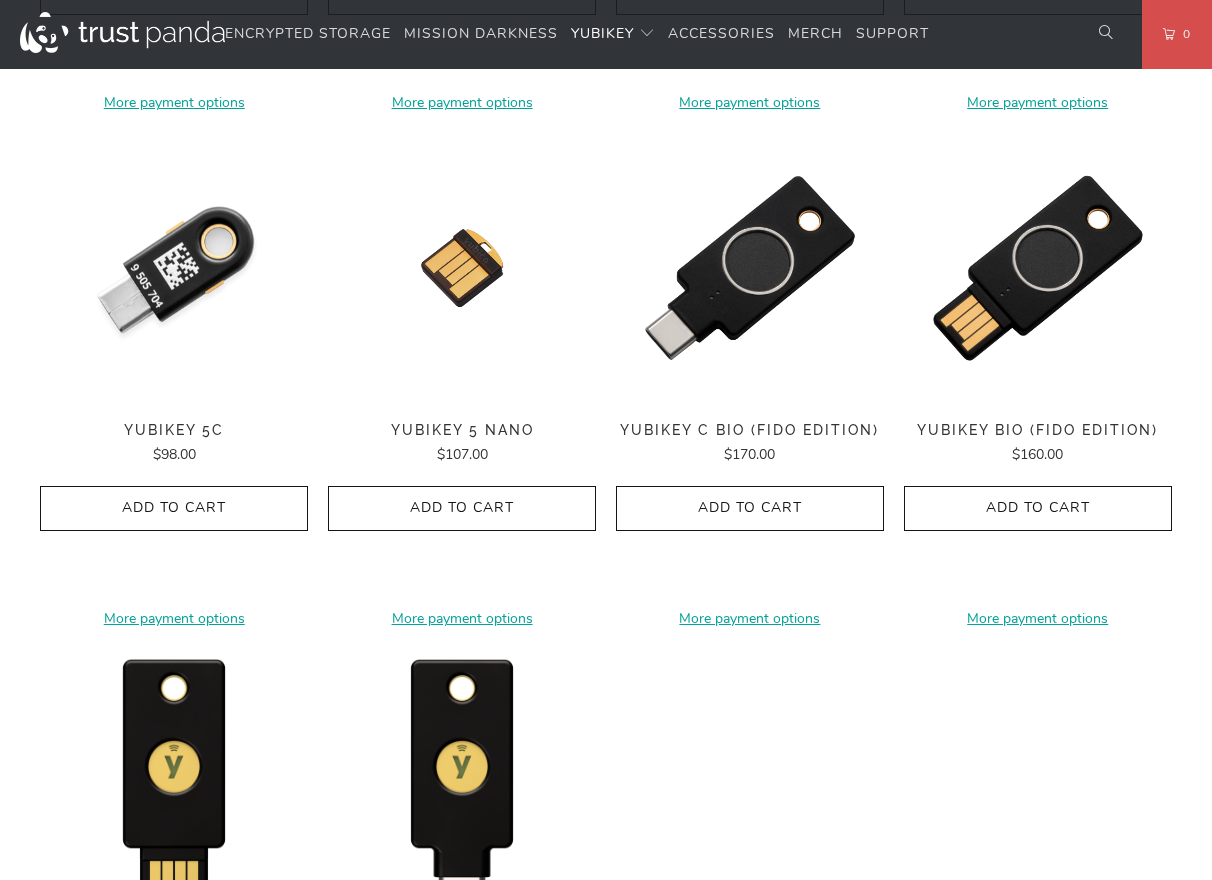 scroll, scrollTop: 1500, scrollLeft: 0, axis: vertical 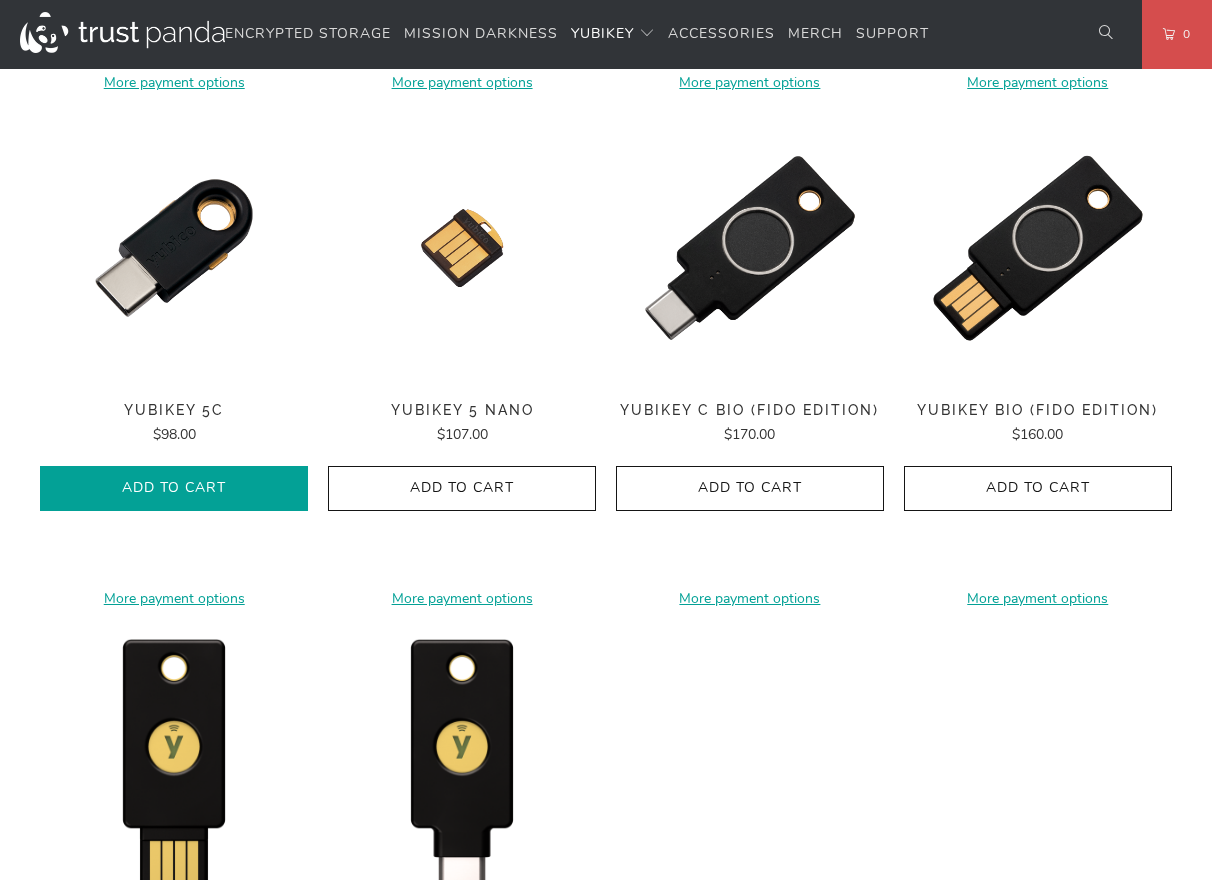 click on "Add to Cart" 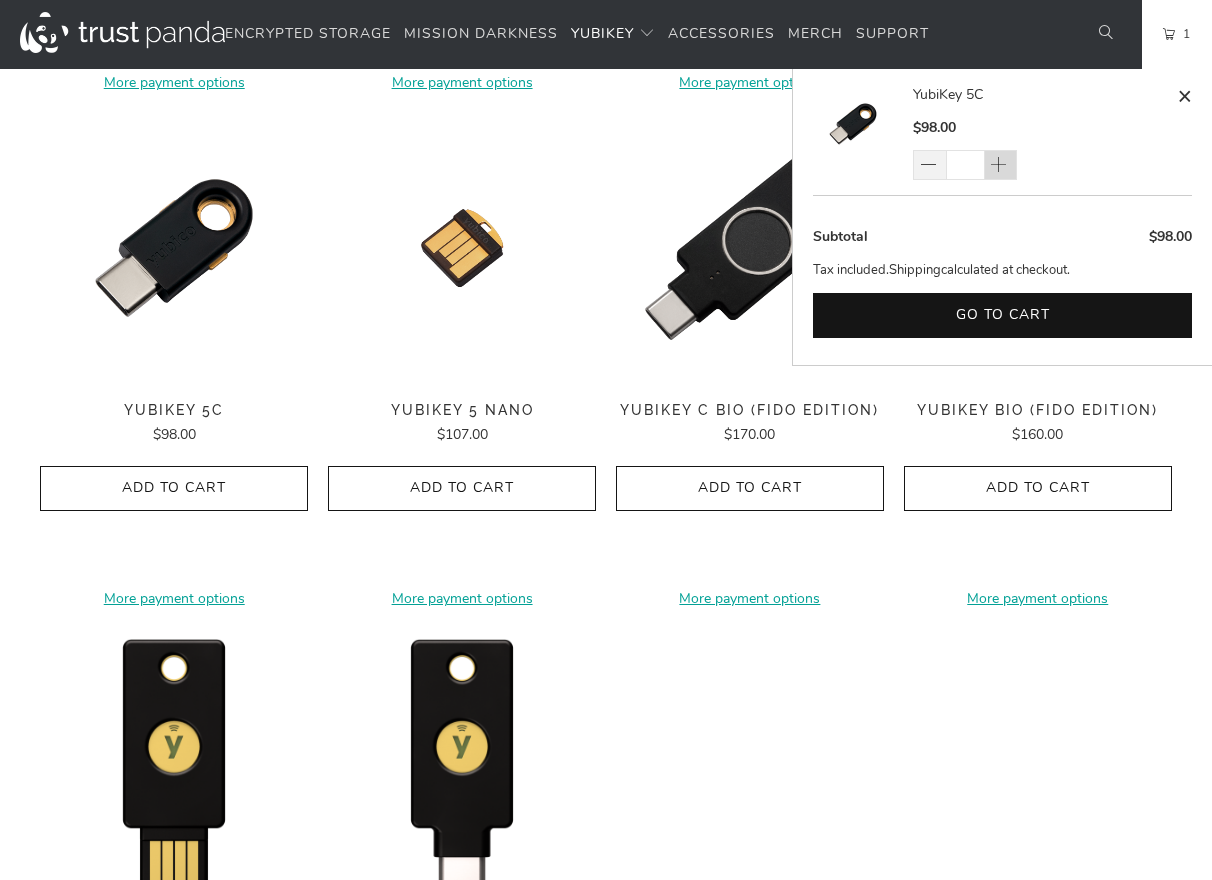 click at bounding box center (999, 166) 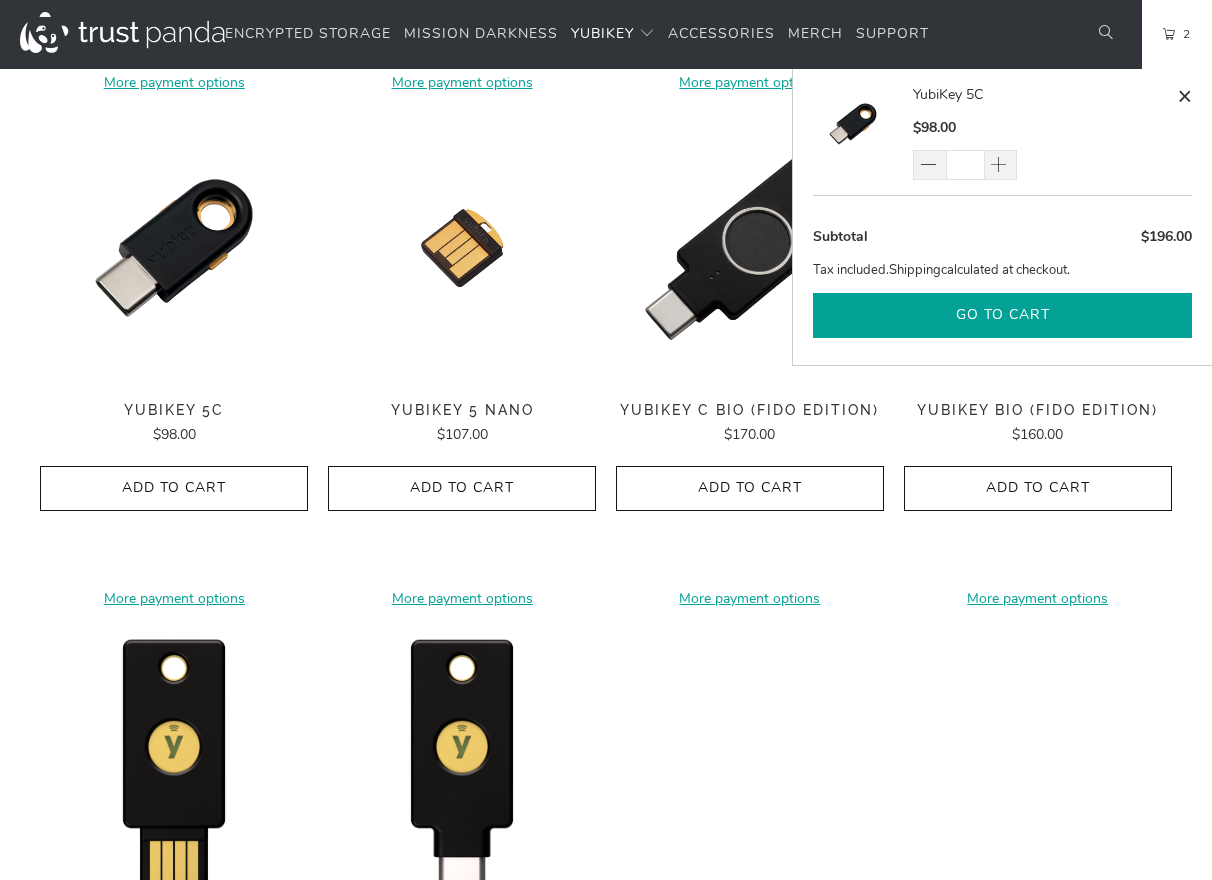 click on "Go to cart" at bounding box center (1002, 315) 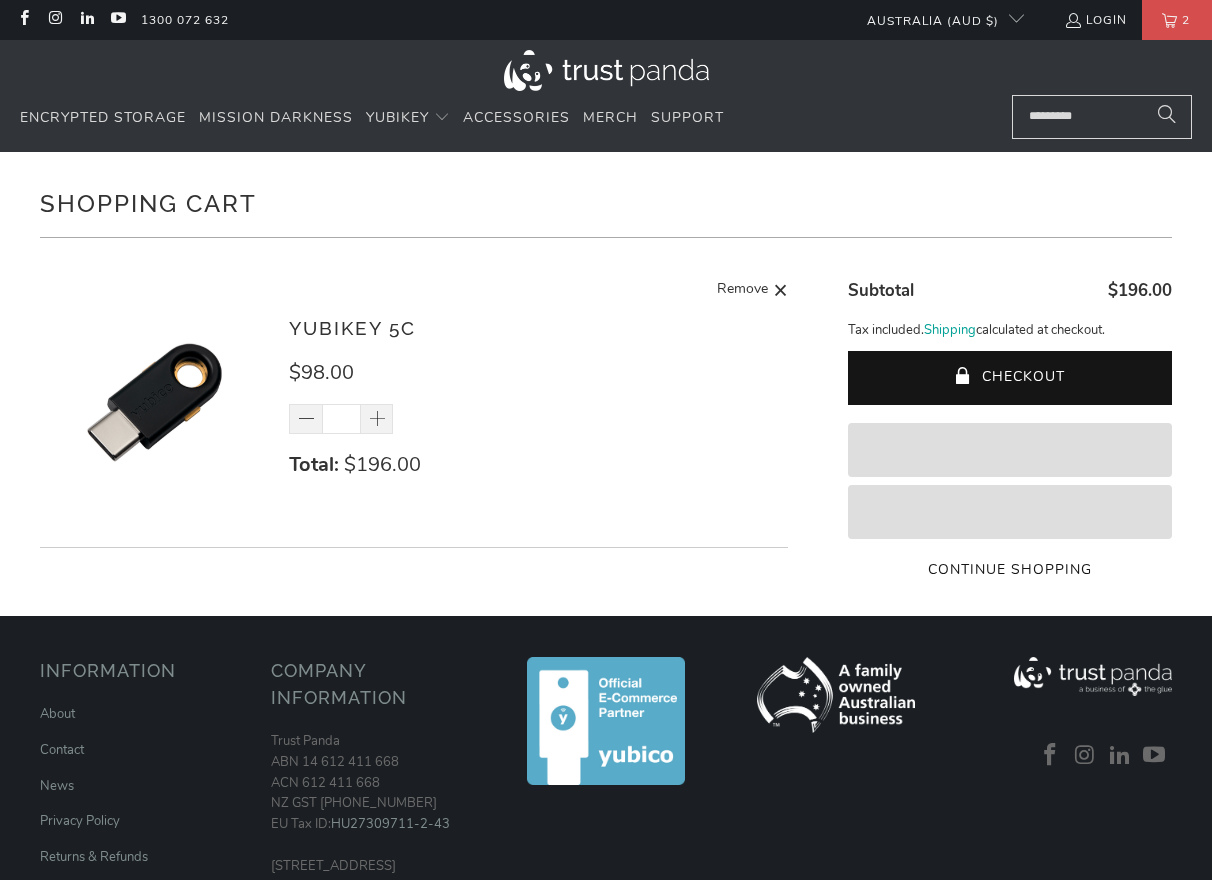 scroll, scrollTop: 0, scrollLeft: 0, axis: both 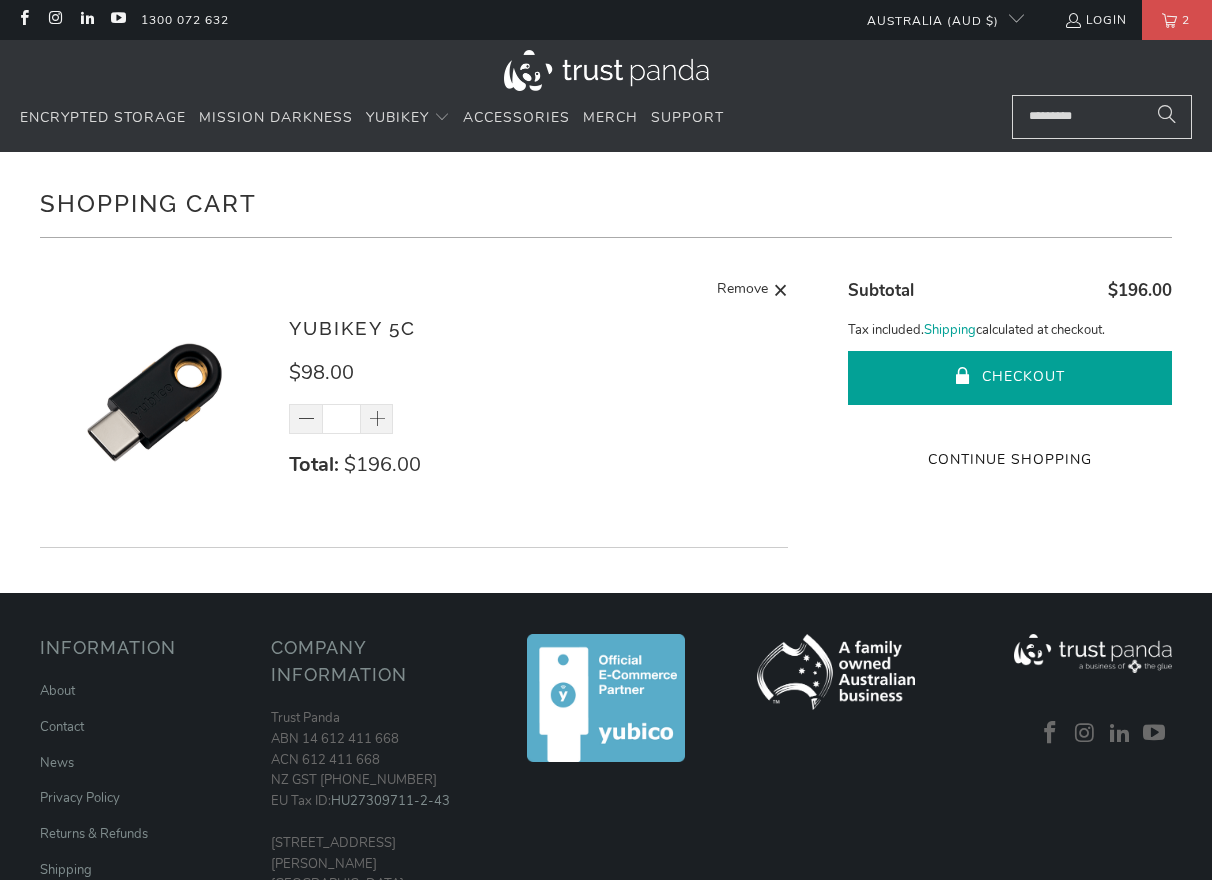 click on "Checkout" at bounding box center [1010, 378] 